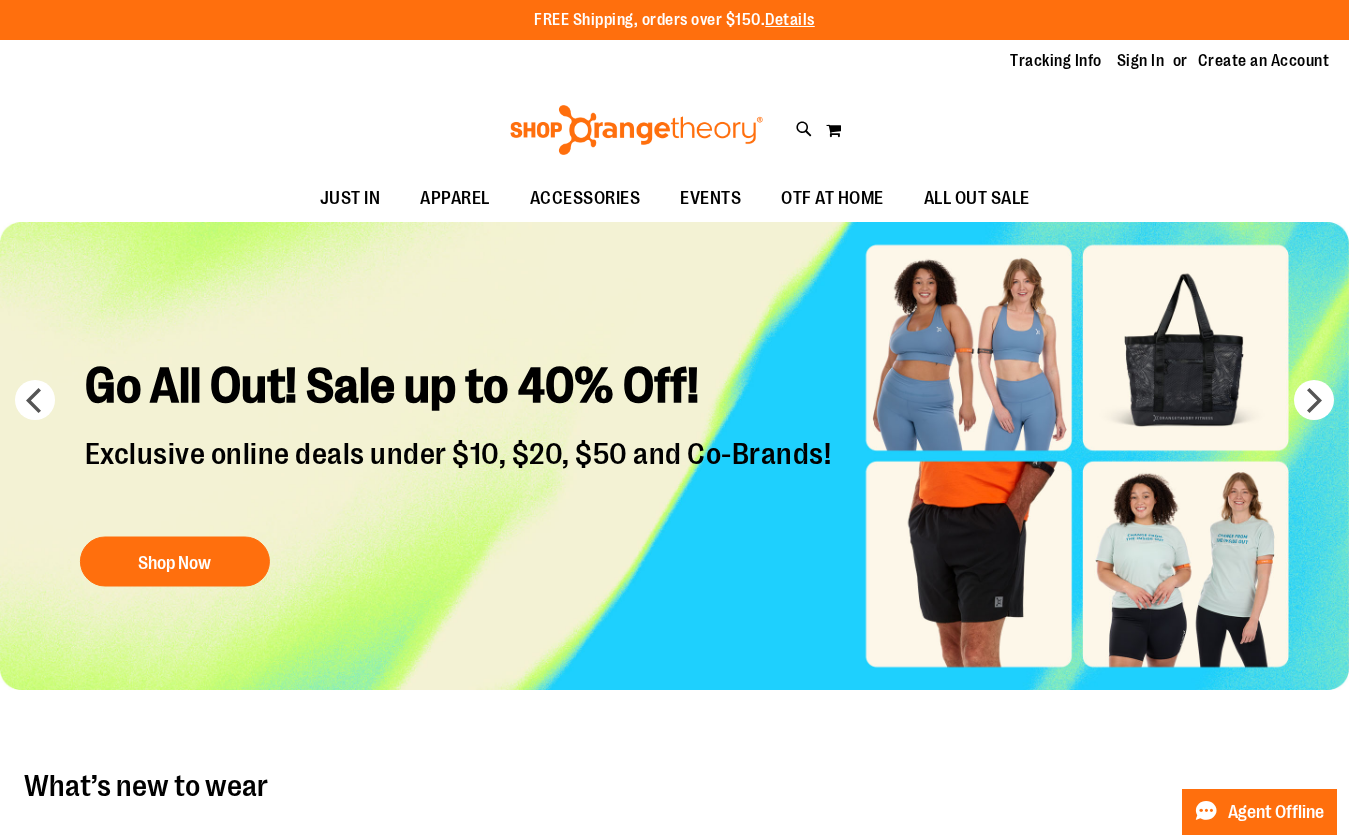 scroll, scrollTop: 0, scrollLeft: 0, axis: both 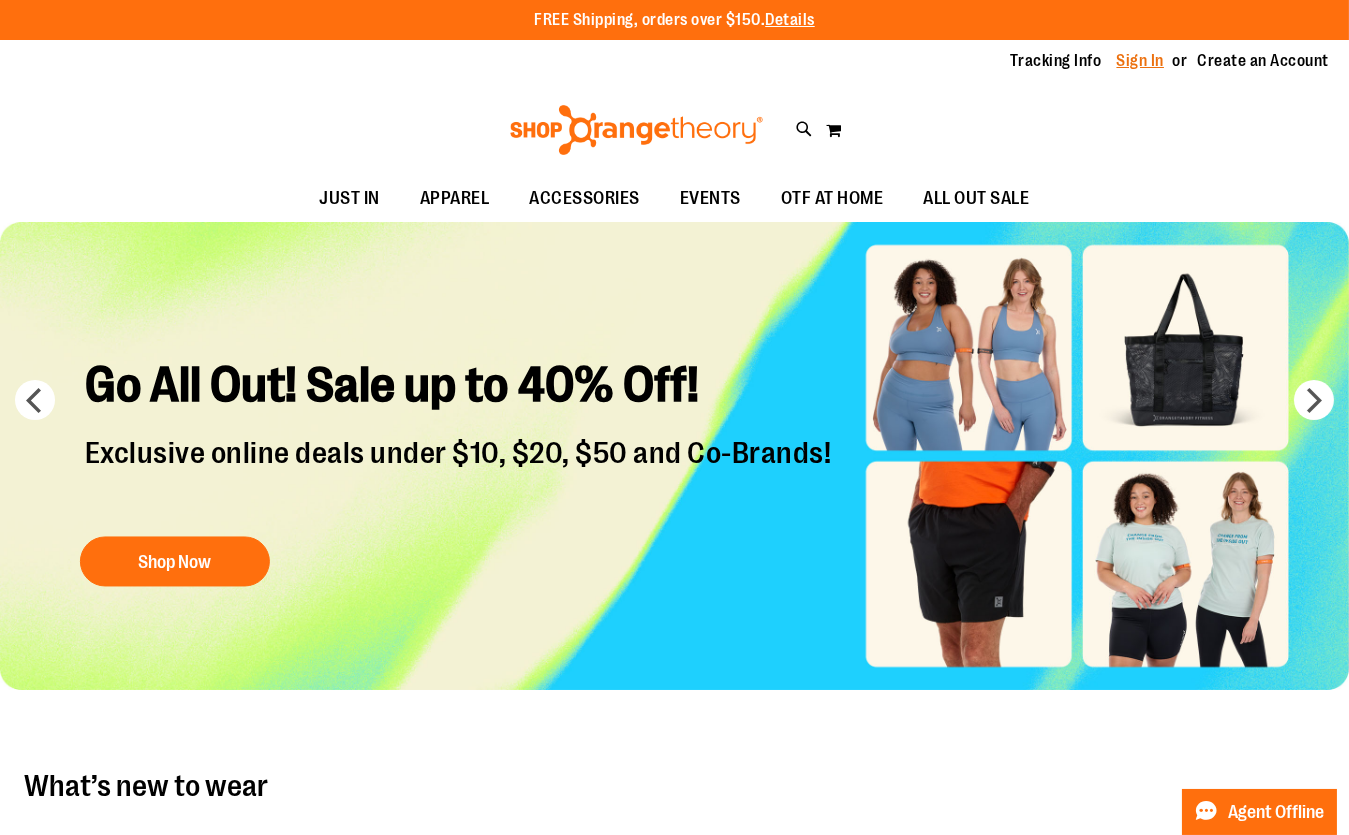 type on "**********" 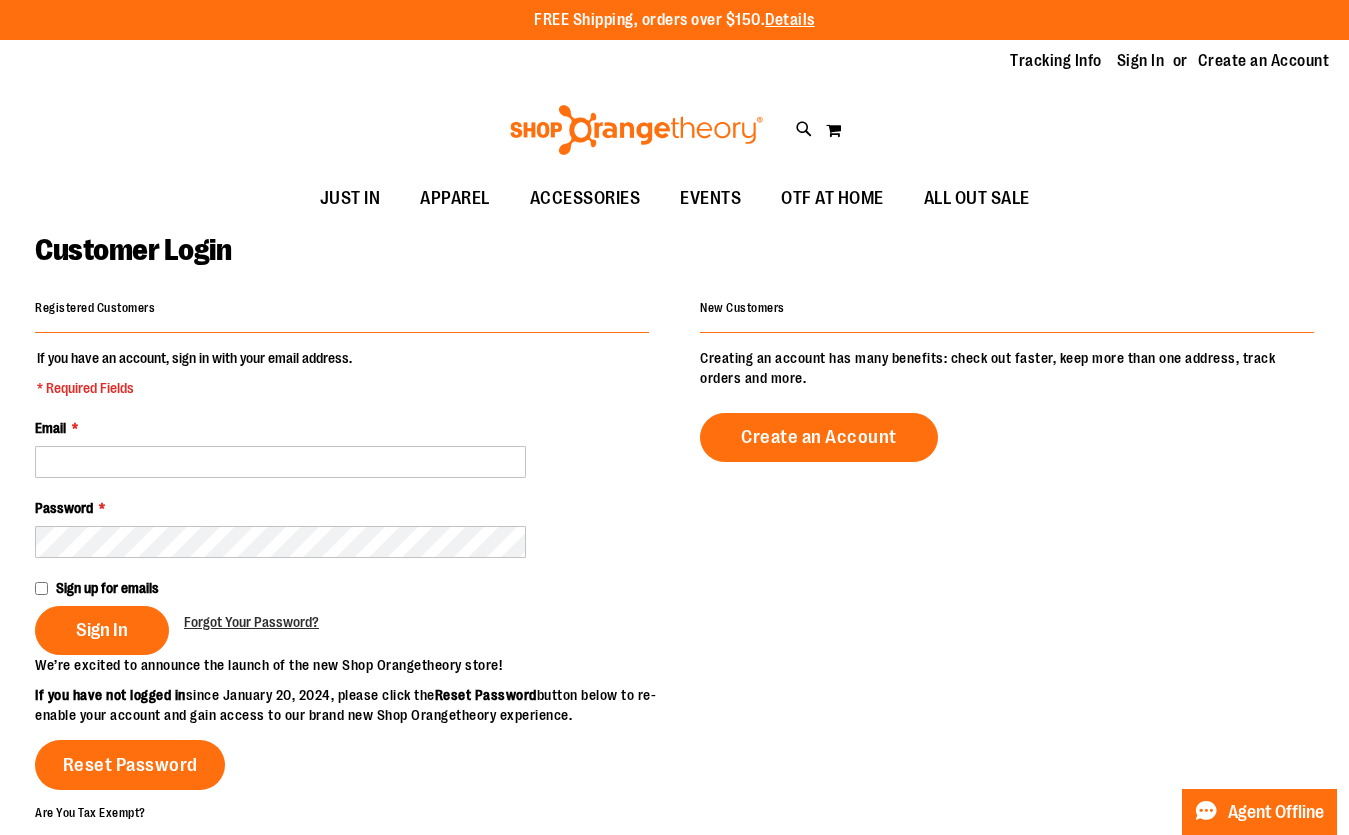 scroll, scrollTop: 0, scrollLeft: 0, axis: both 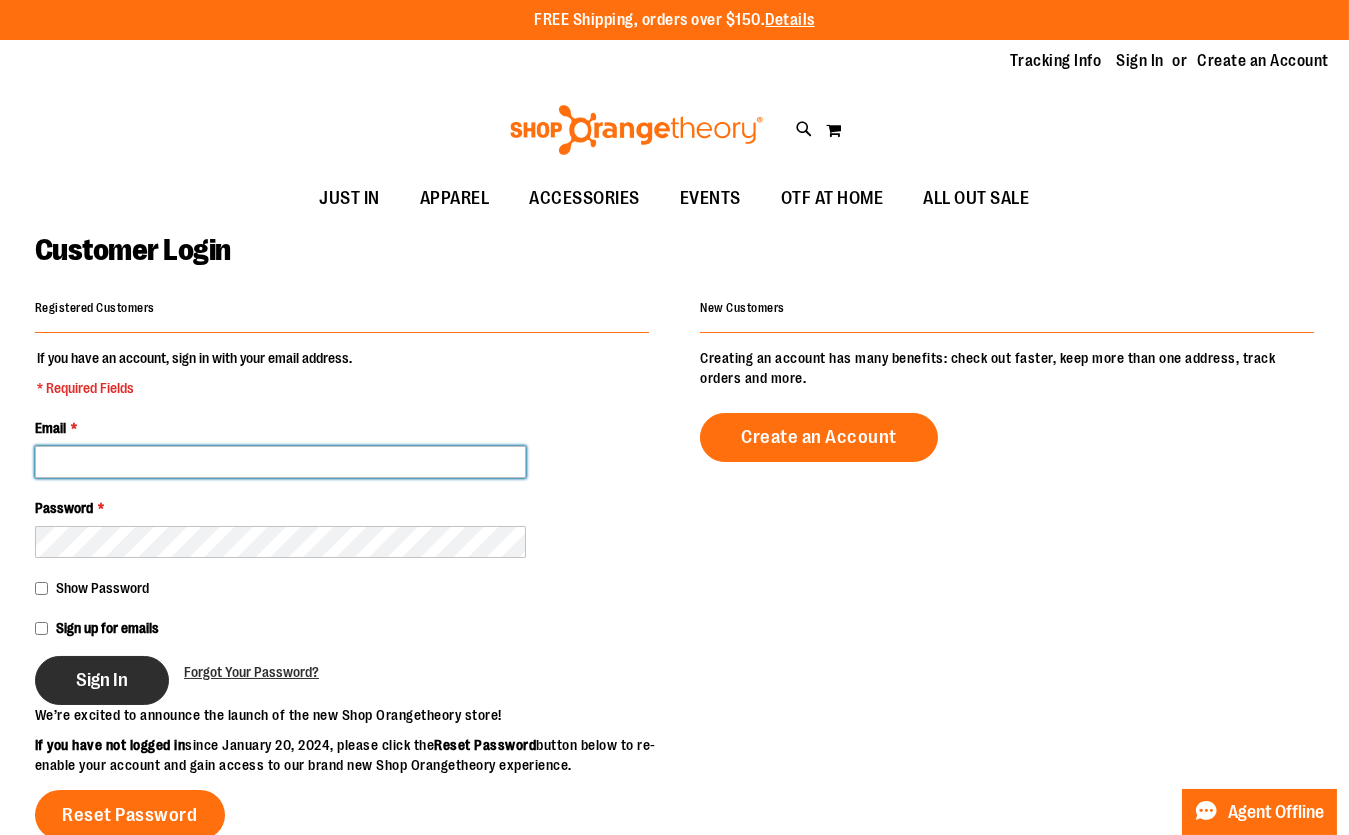 type on "**********" 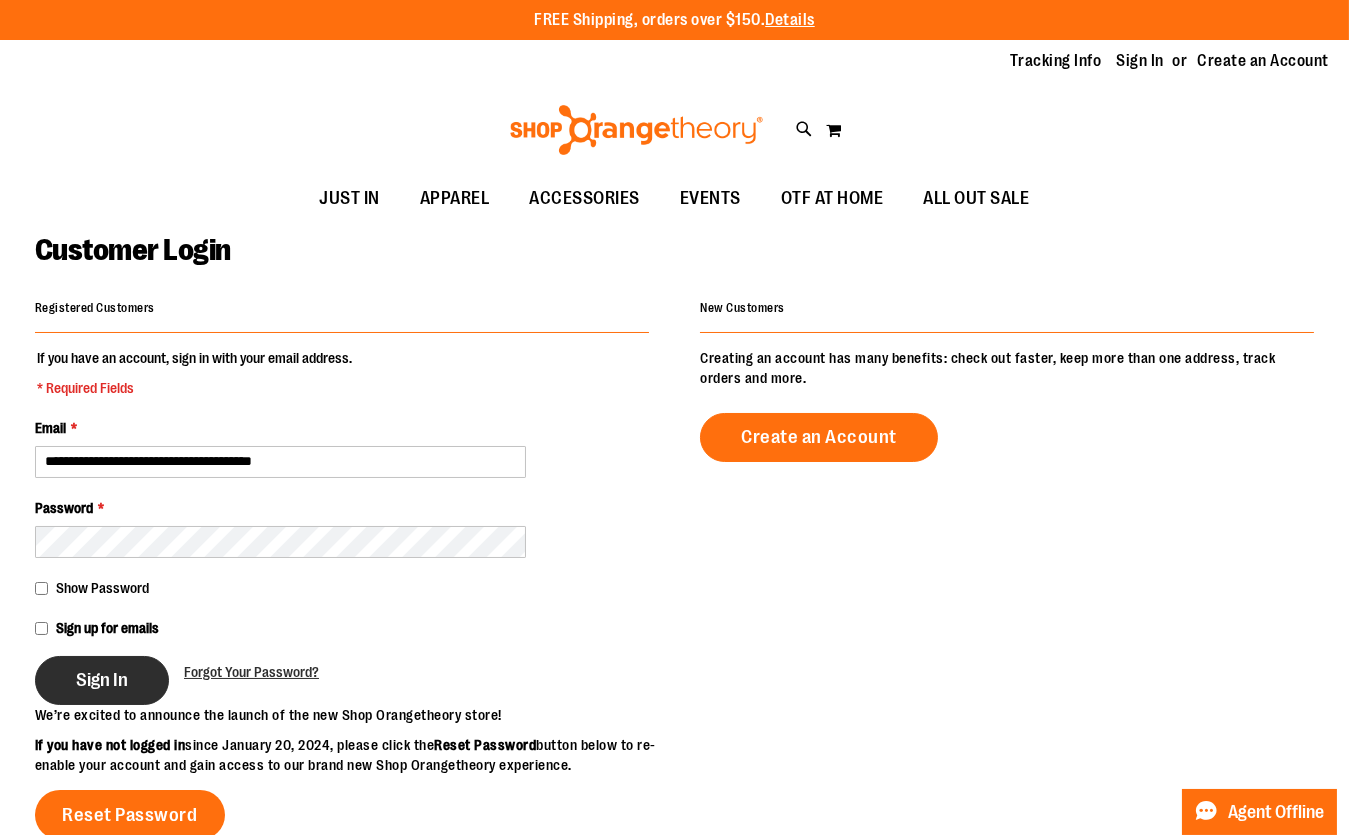 type on "**********" 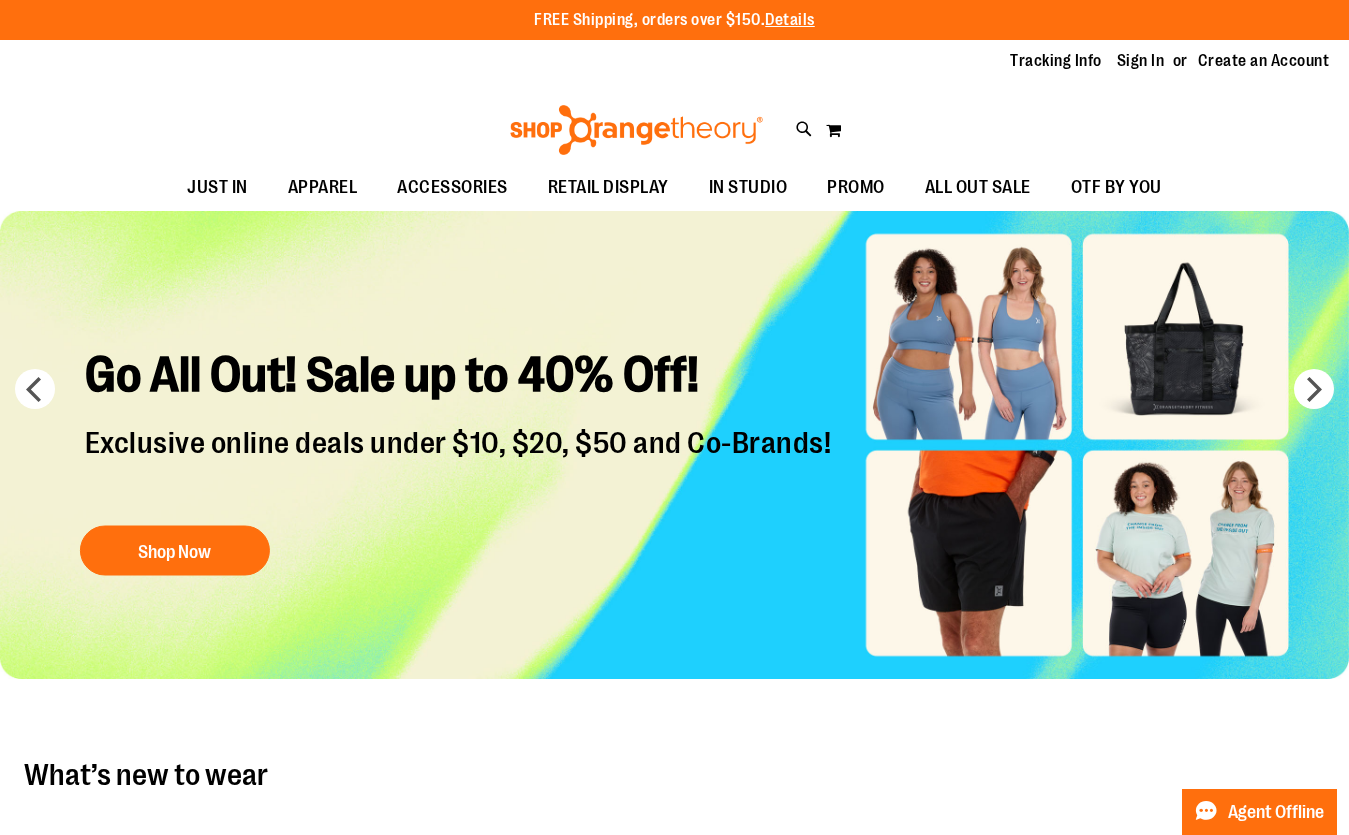 scroll, scrollTop: 0, scrollLeft: 0, axis: both 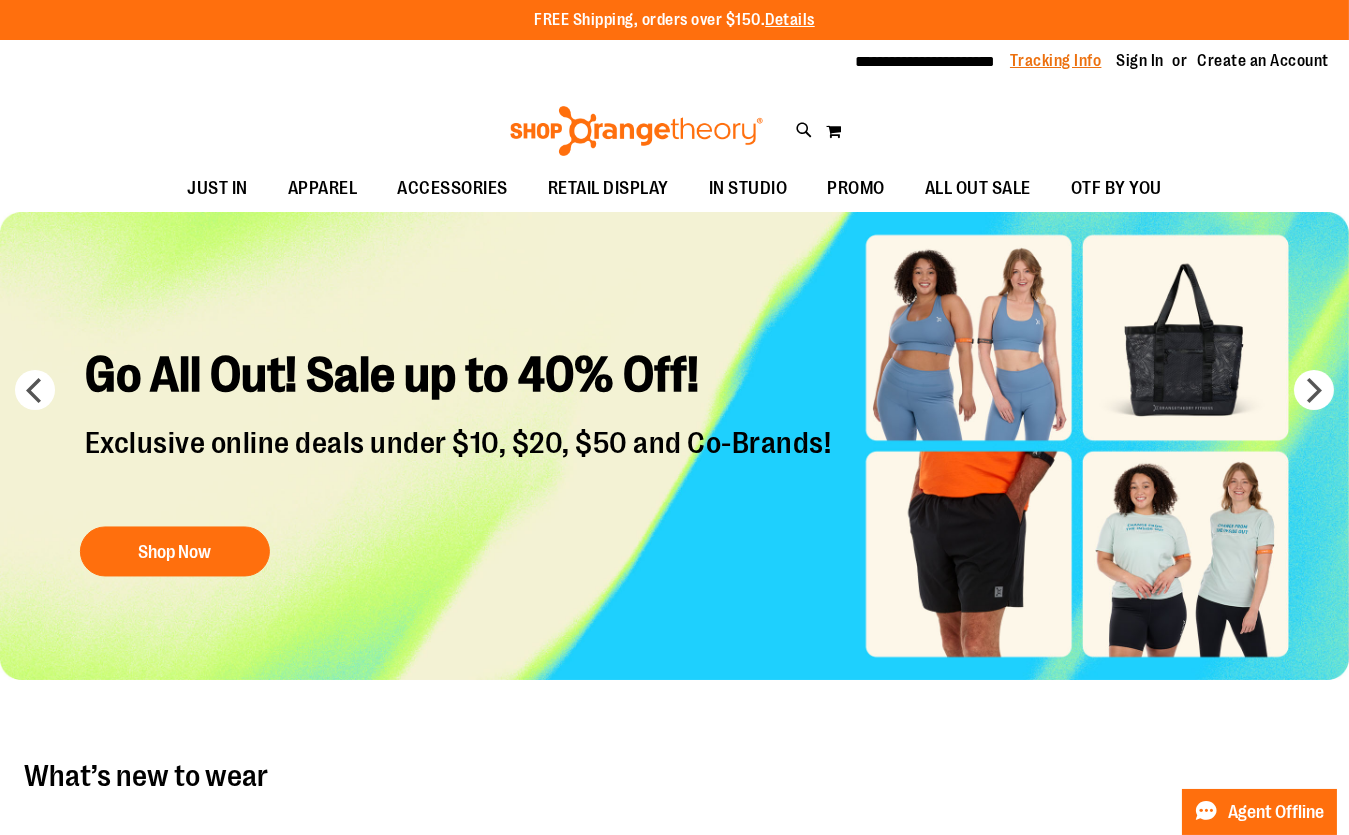 type on "**********" 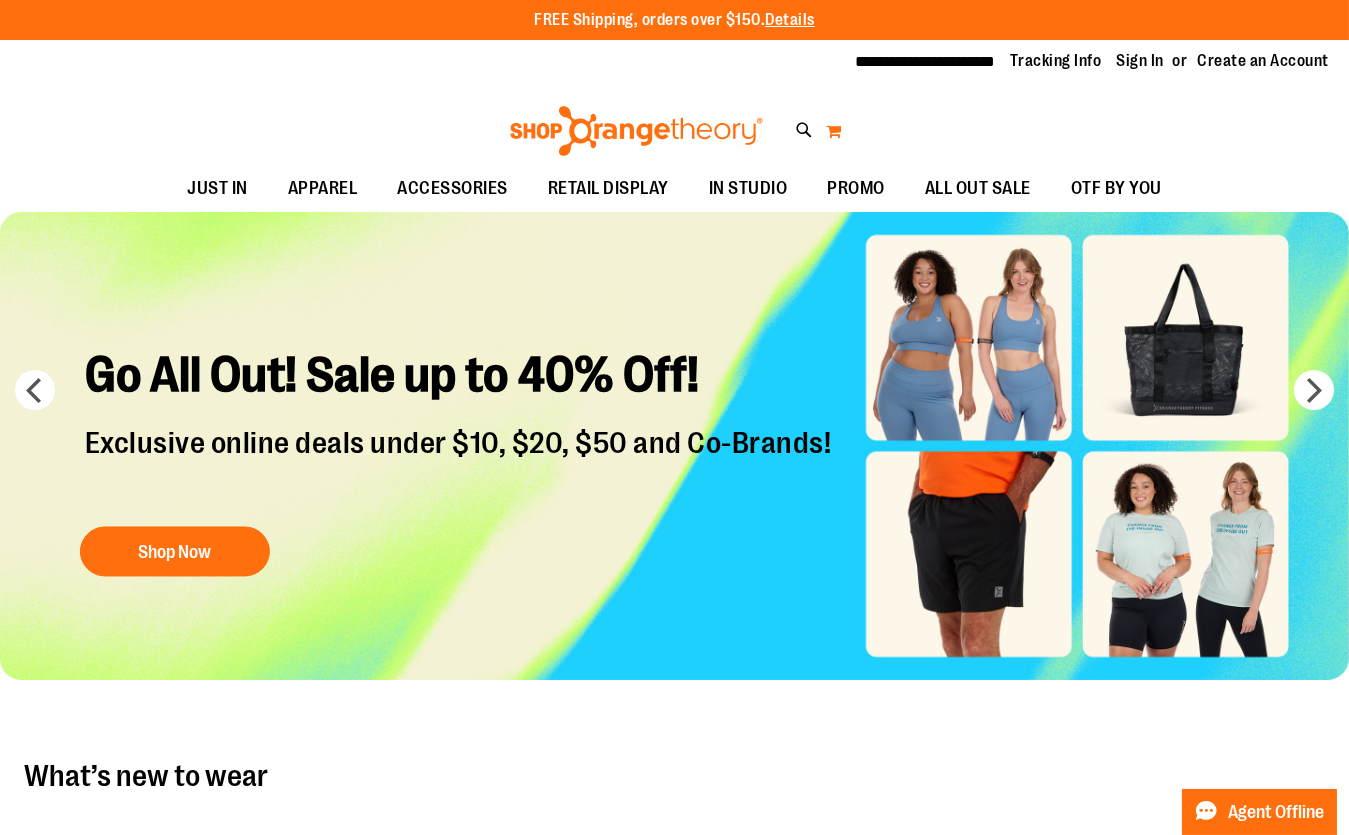 click on "My Cart
0" at bounding box center [833, 131] 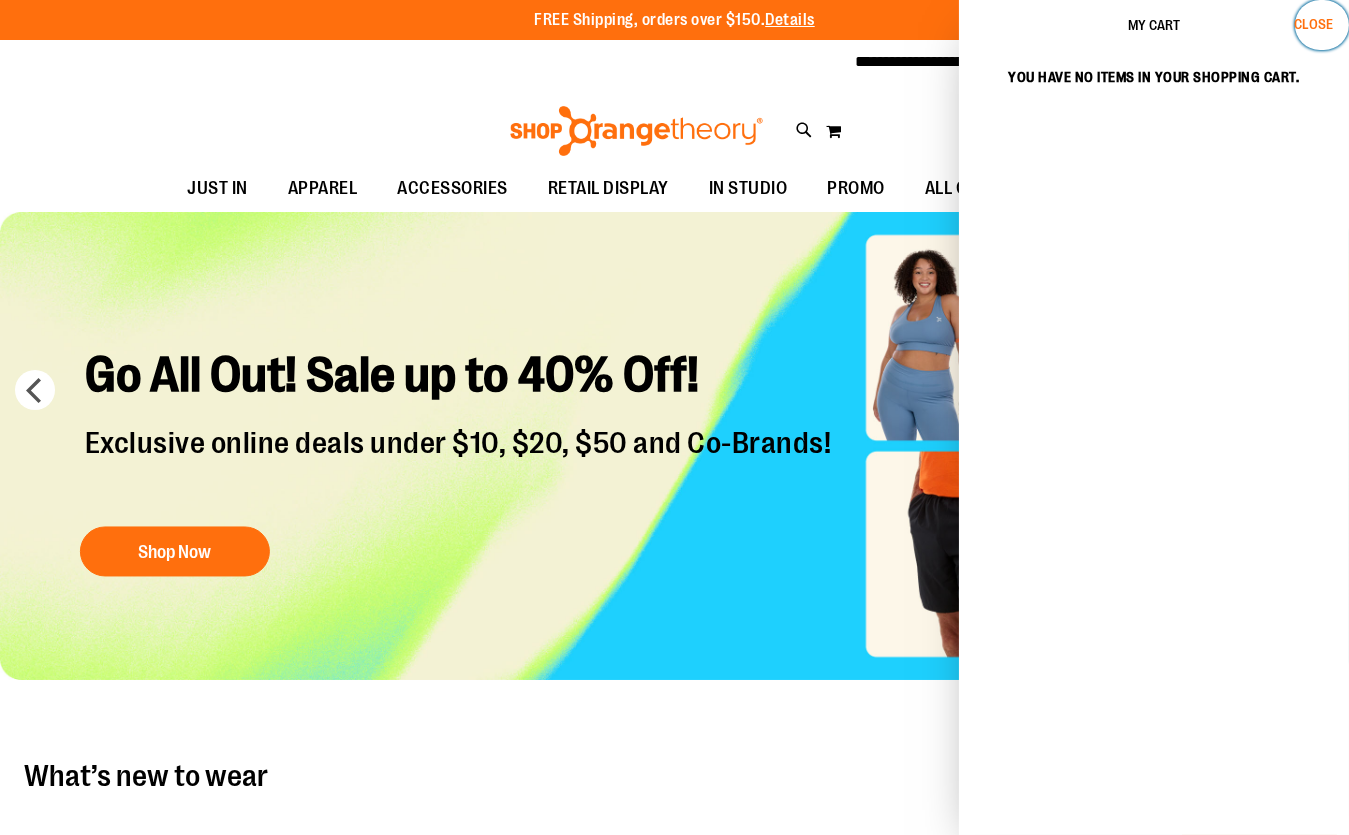 click on "Close" at bounding box center (1313, 24) 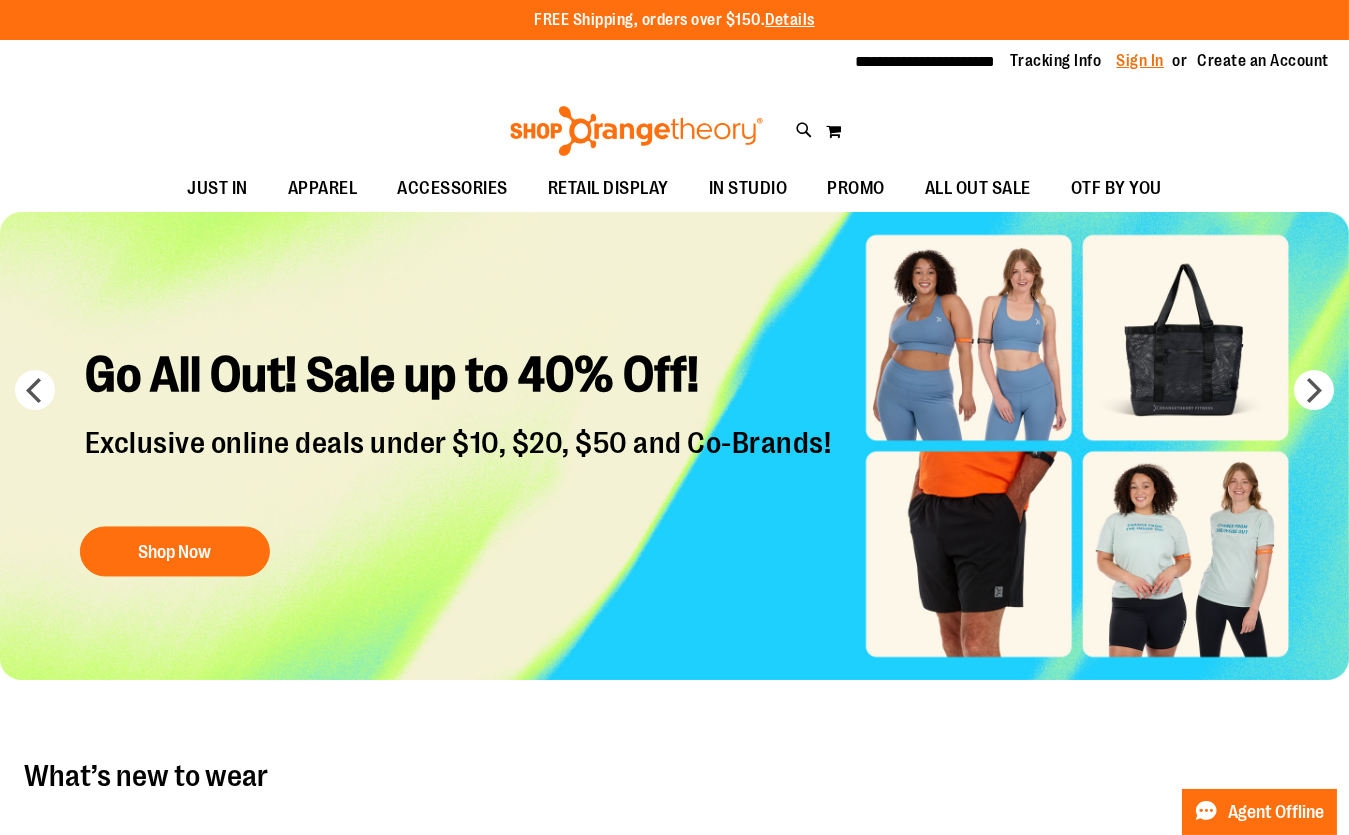 click on "Sign In" at bounding box center [1141, 61] 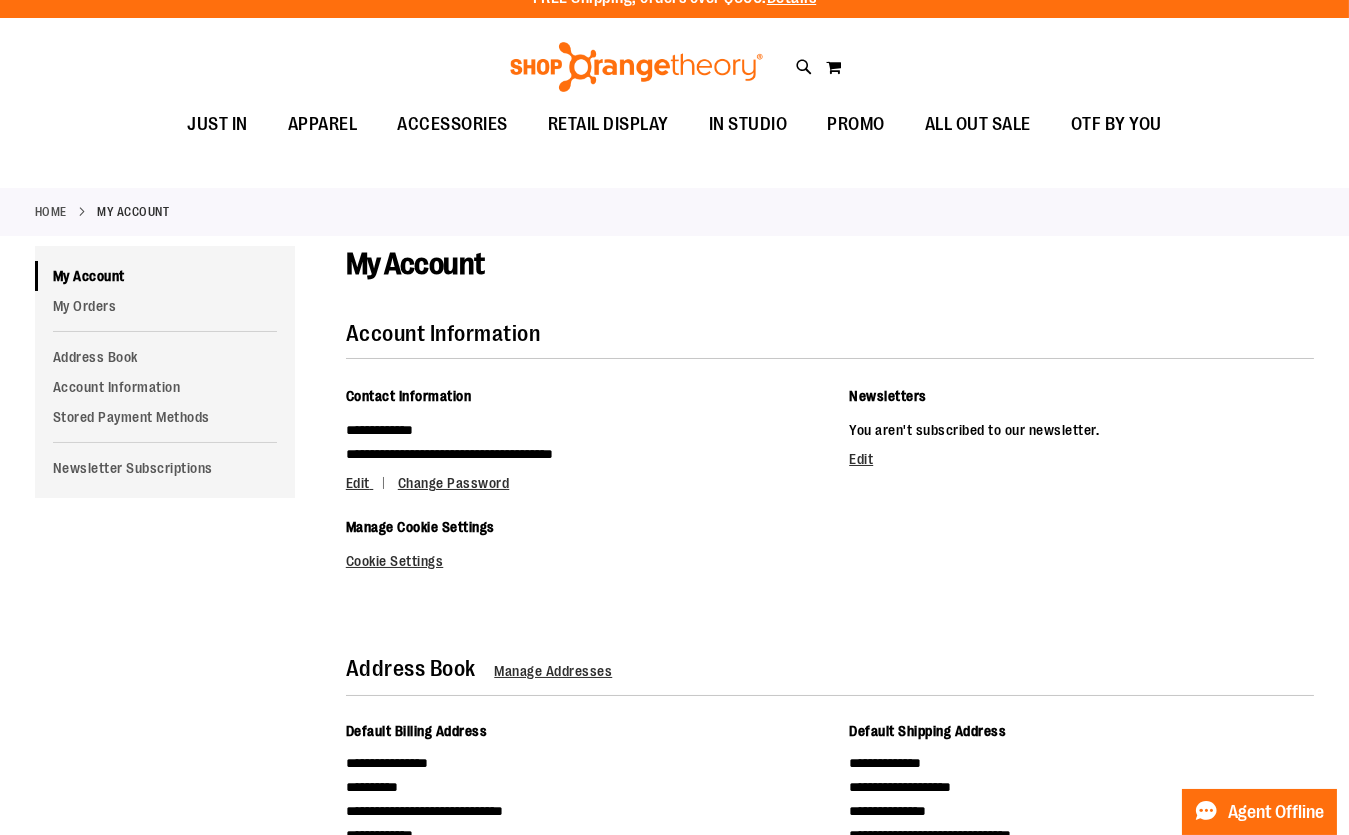 scroll, scrollTop: 0, scrollLeft: 0, axis: both 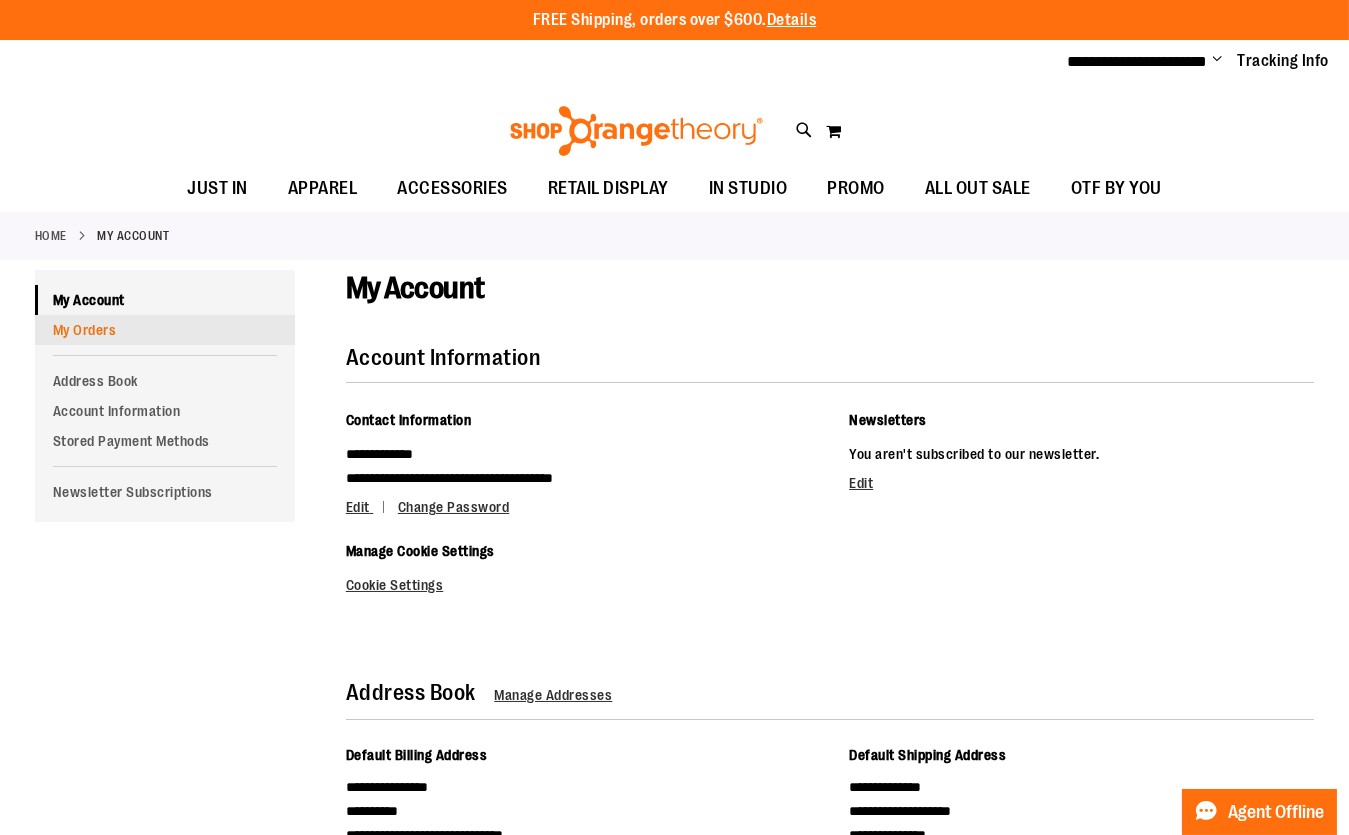 type on "**********" 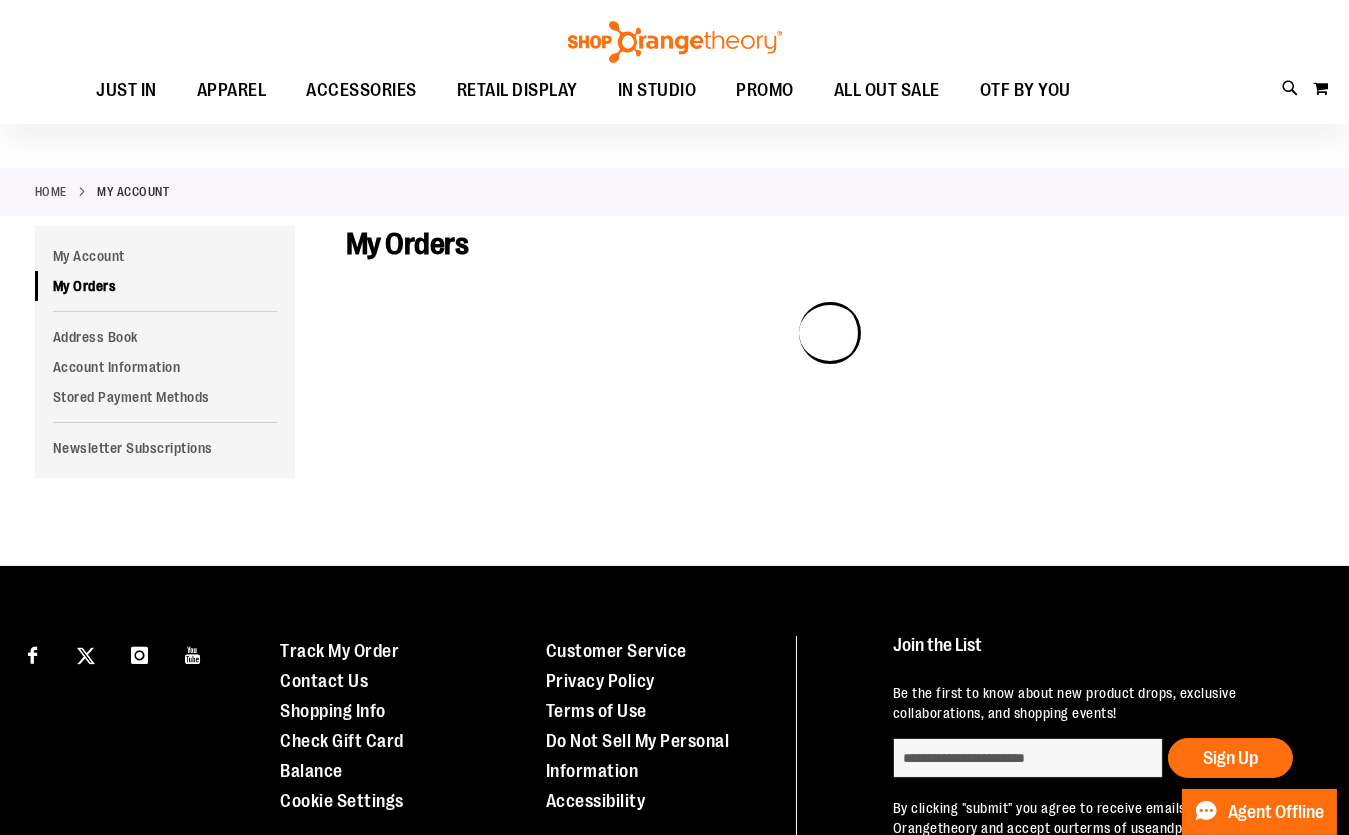 scroll, scrollTop: 0, scrollLeft: 0, axis: both 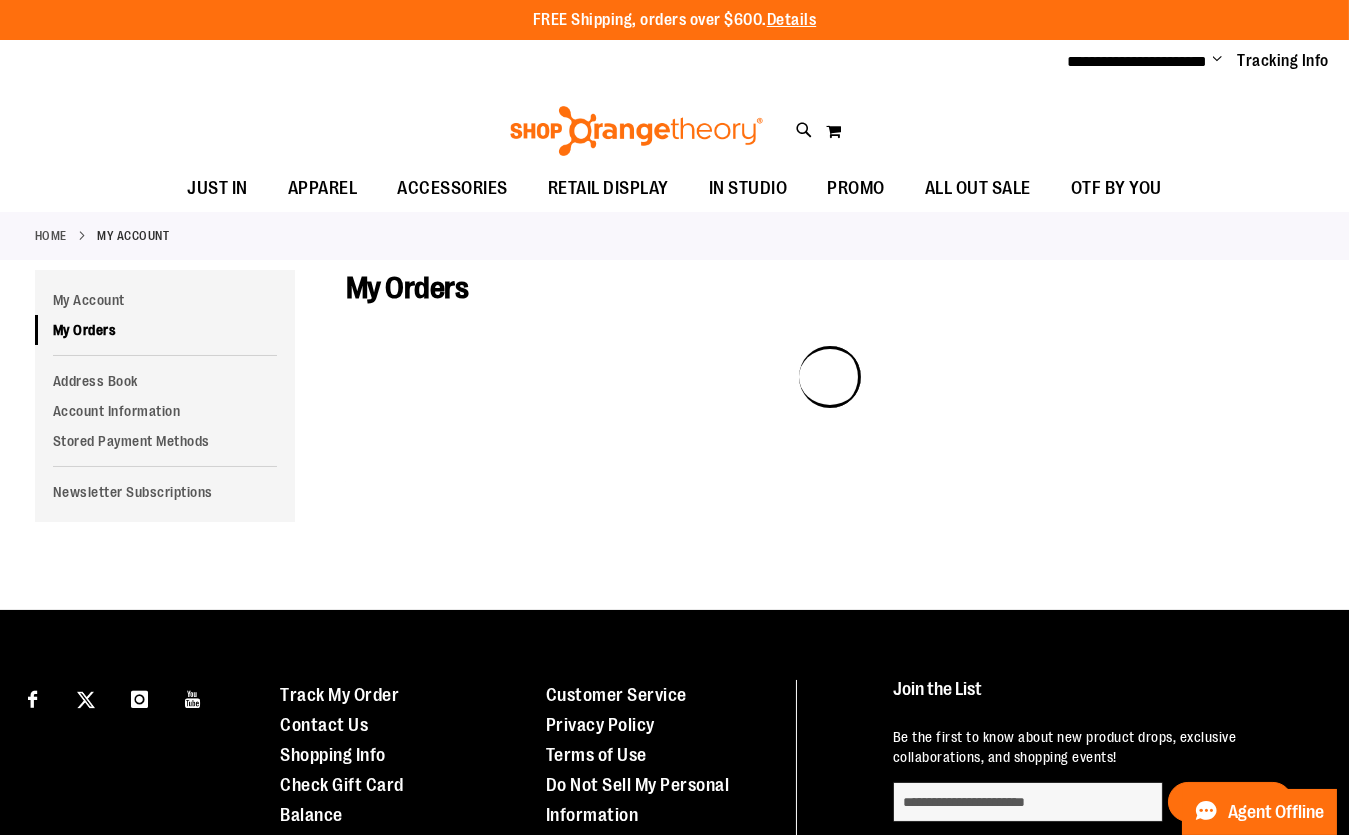 type on "**********" 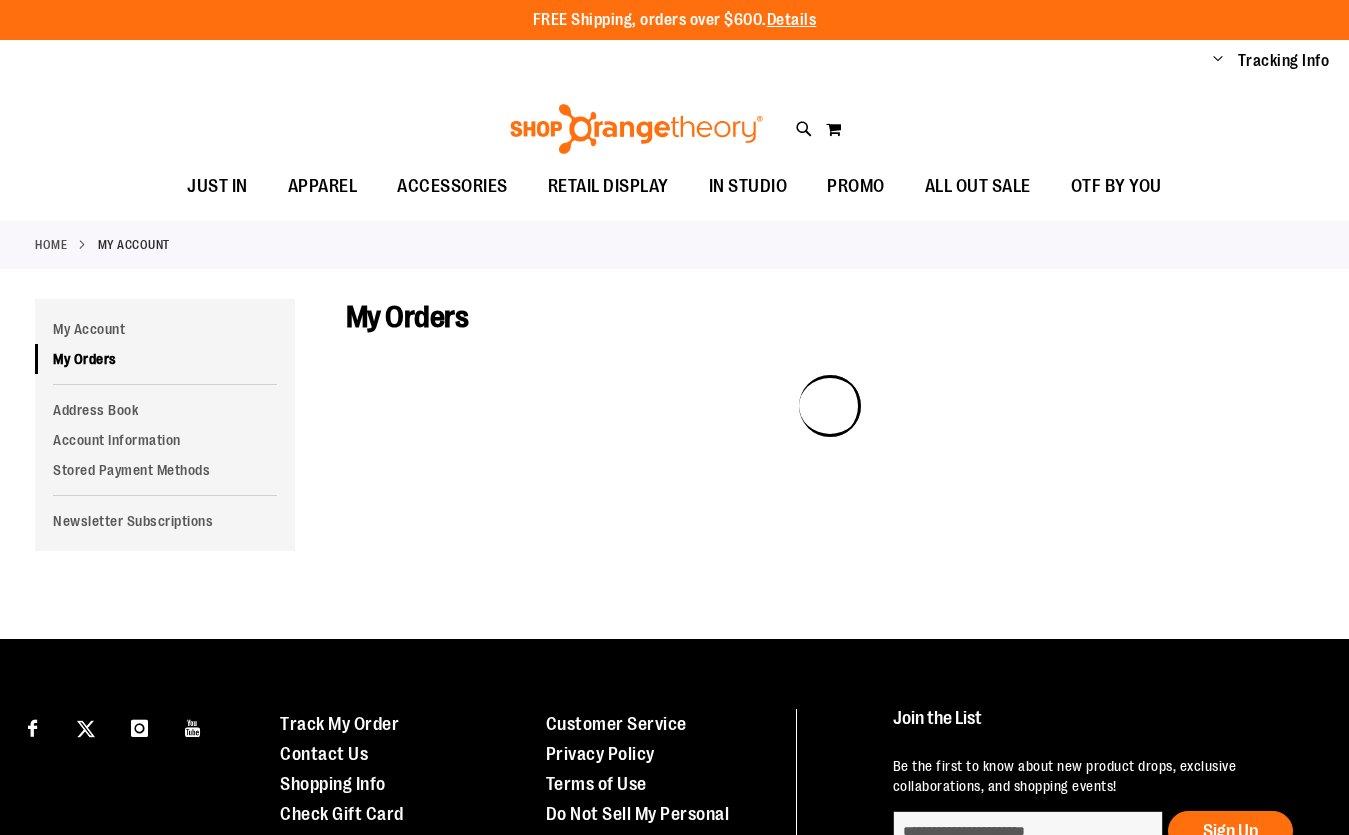 scroll, scrollTop: 0, scrollLeft: 0, axis: both 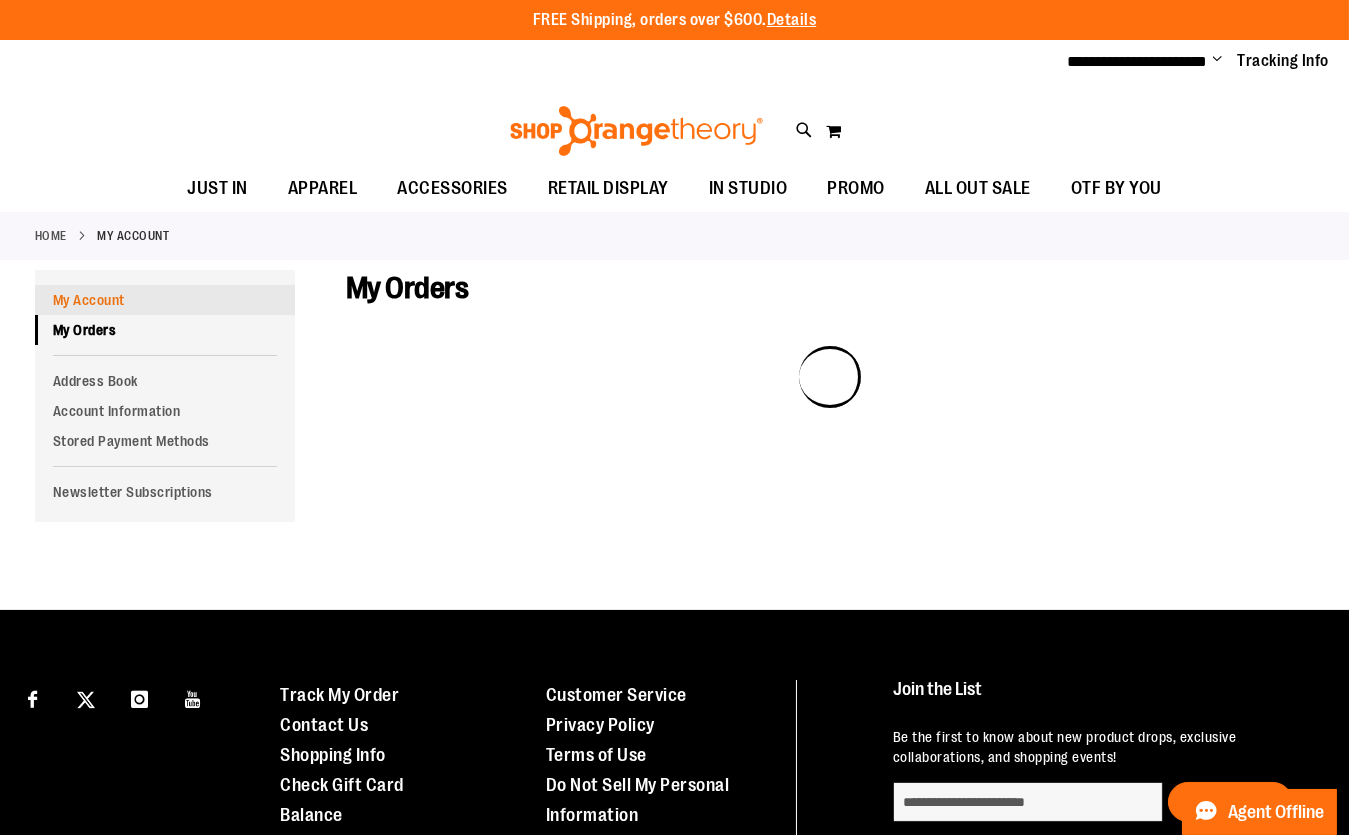 type on "**********" 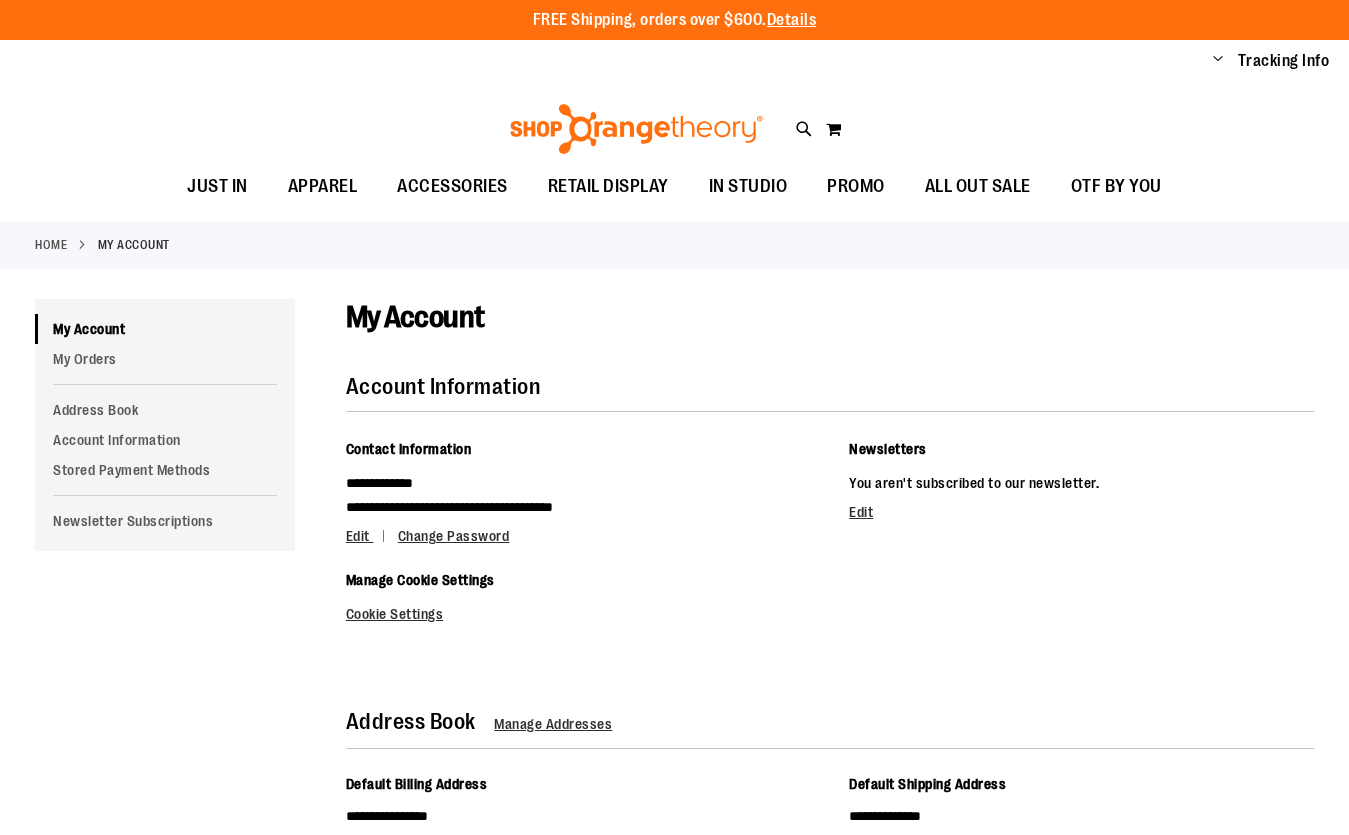 scroll, scrollTop: 0, scrollLeft: 0, axis: both 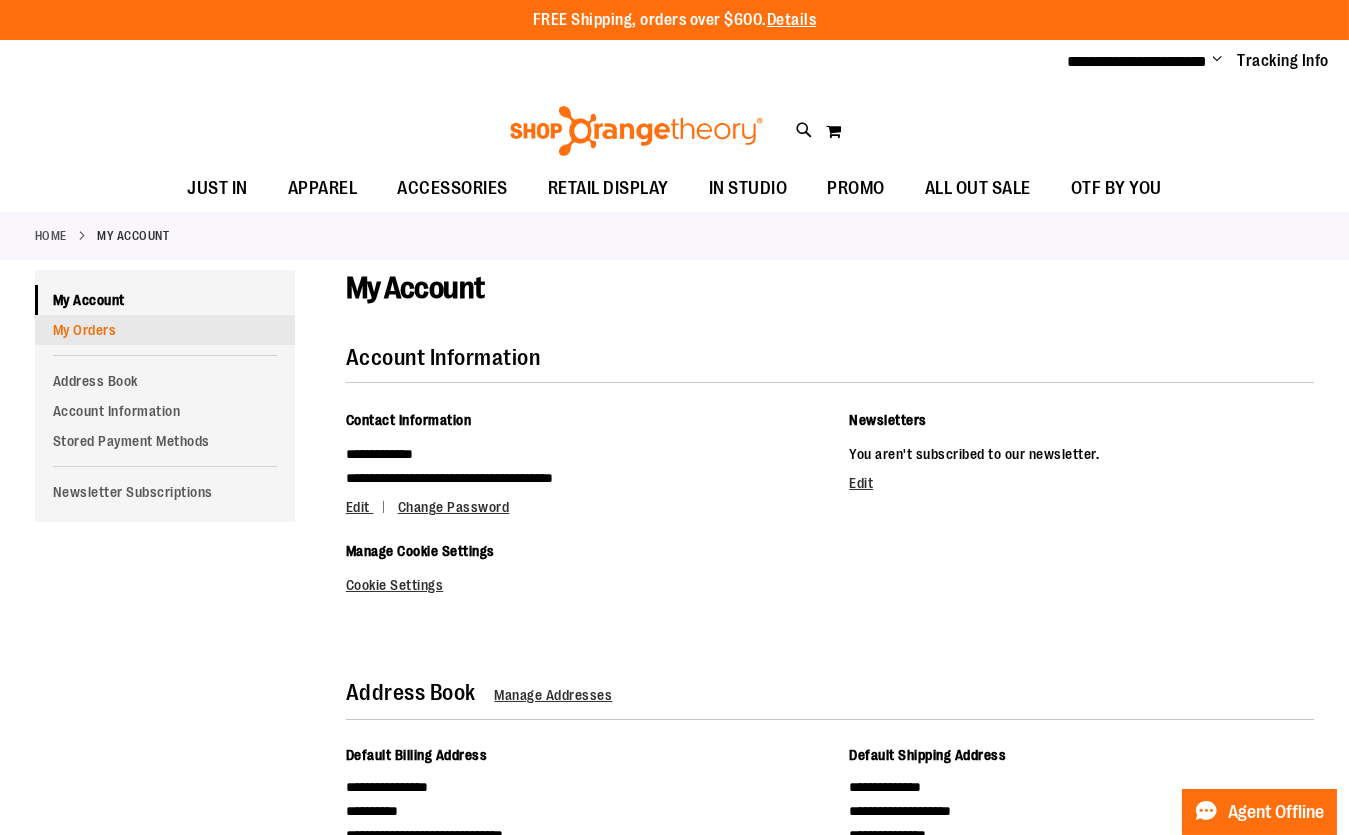 type on "**********" 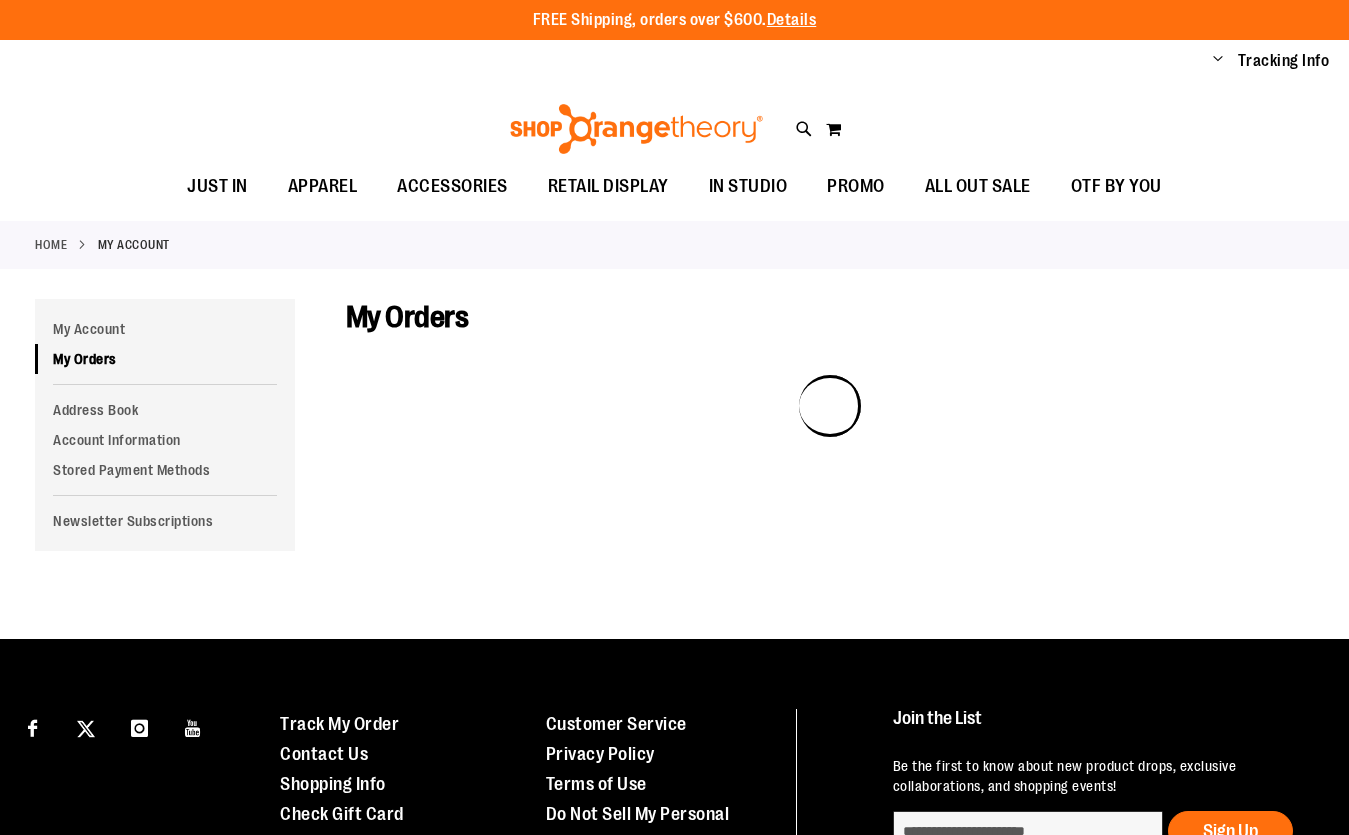 scroll, scrollTop: 0, scrollLeft: 0, axis: both 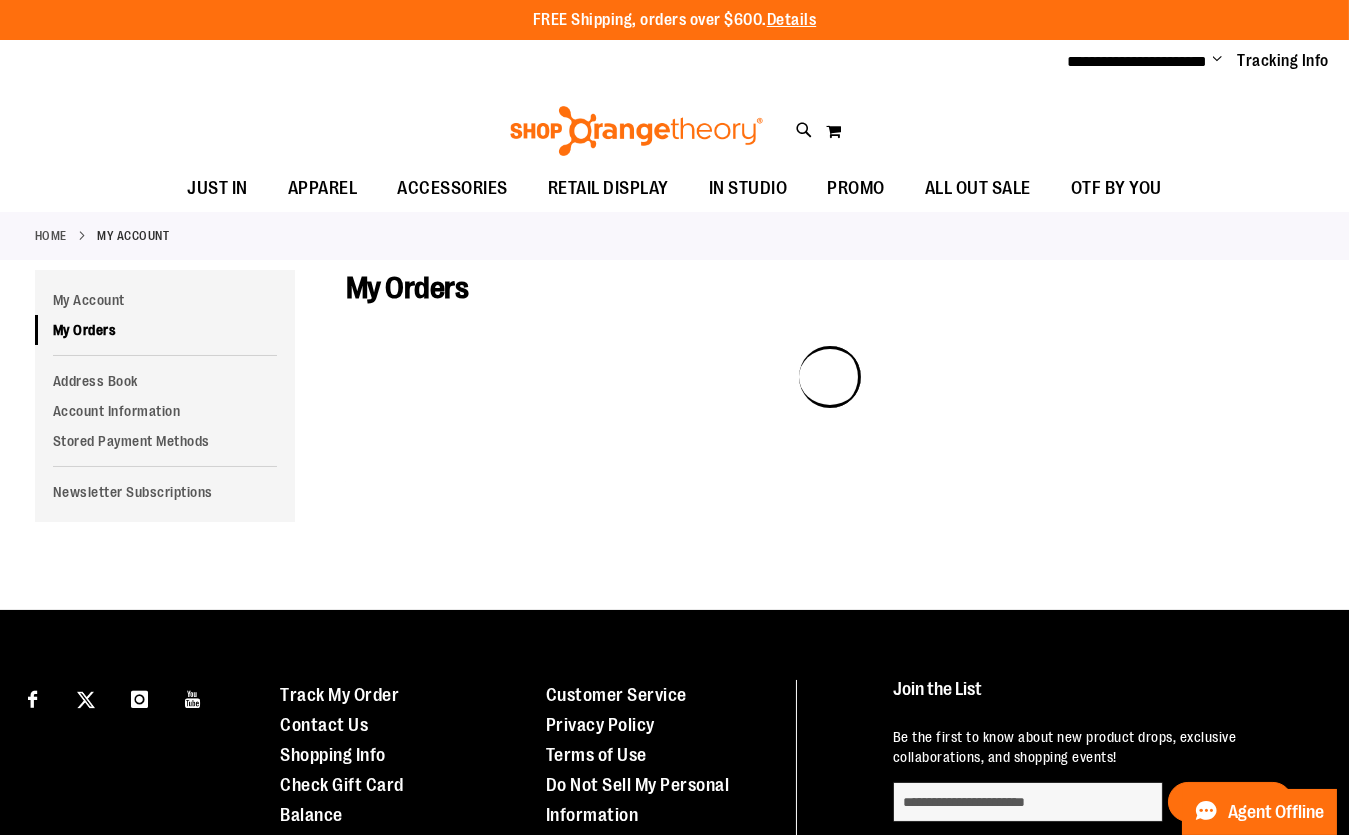 type on "**********" 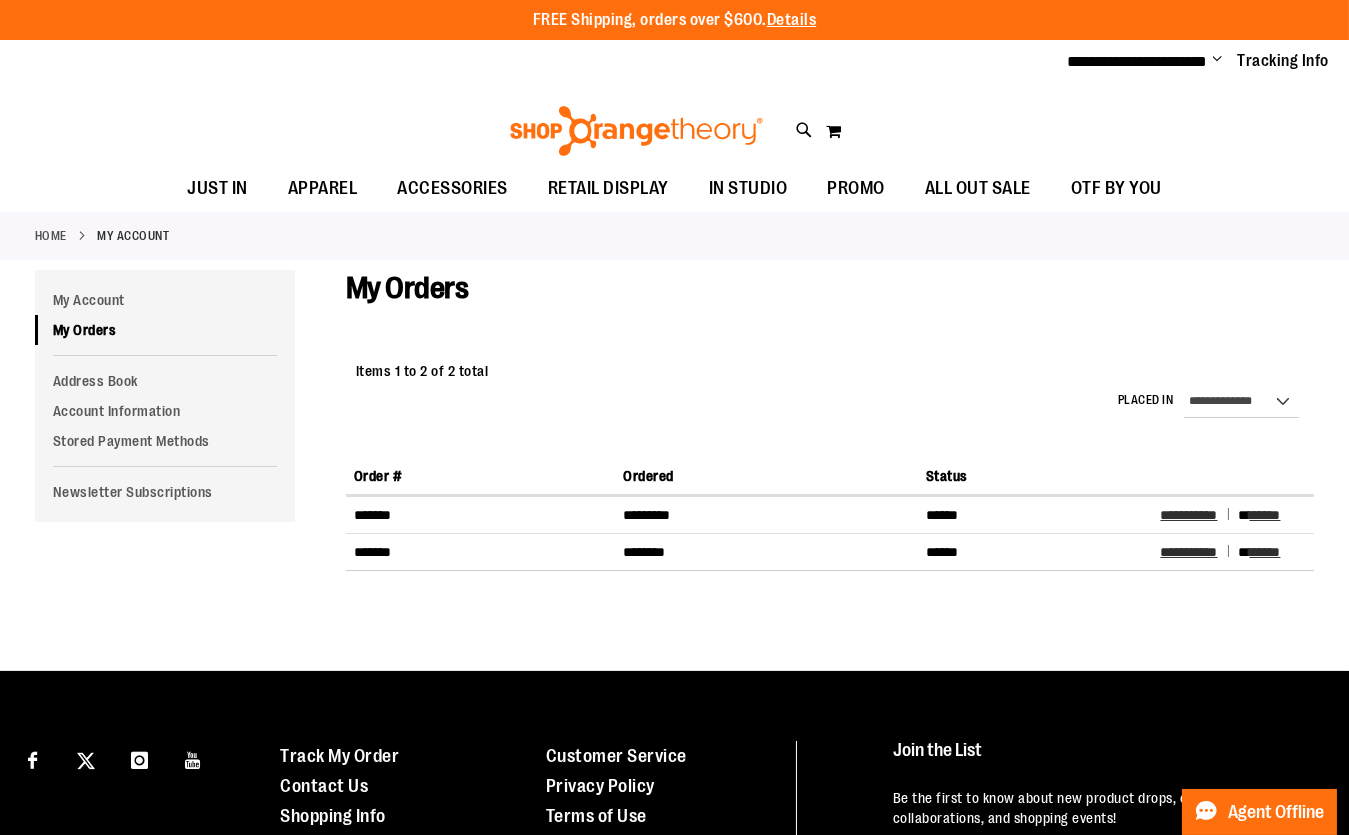 click on "Toggle Nav
Search
Popular Suggestions
Advanced Search" at bounding box center [674, 125] 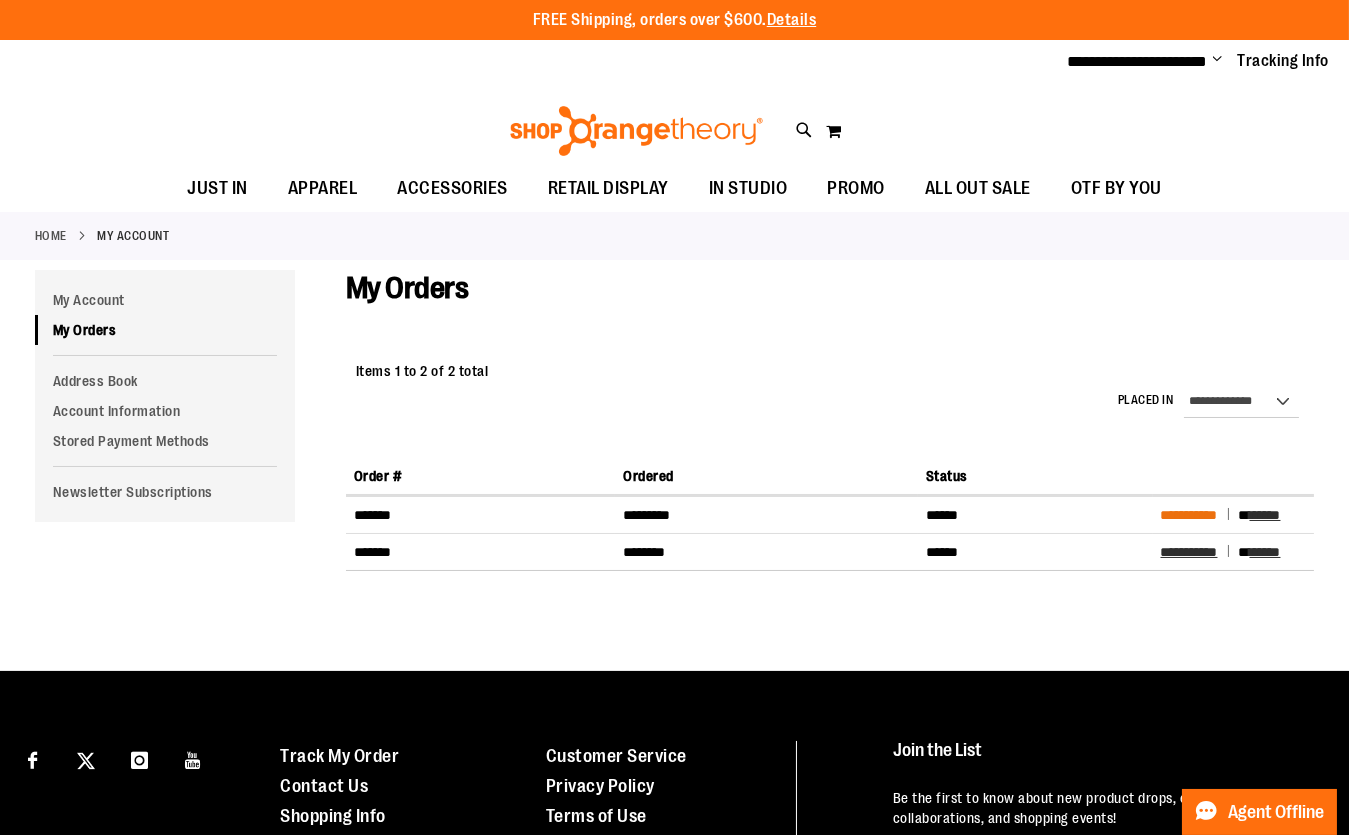 click on "**********" at bounding box center (1189, 515) 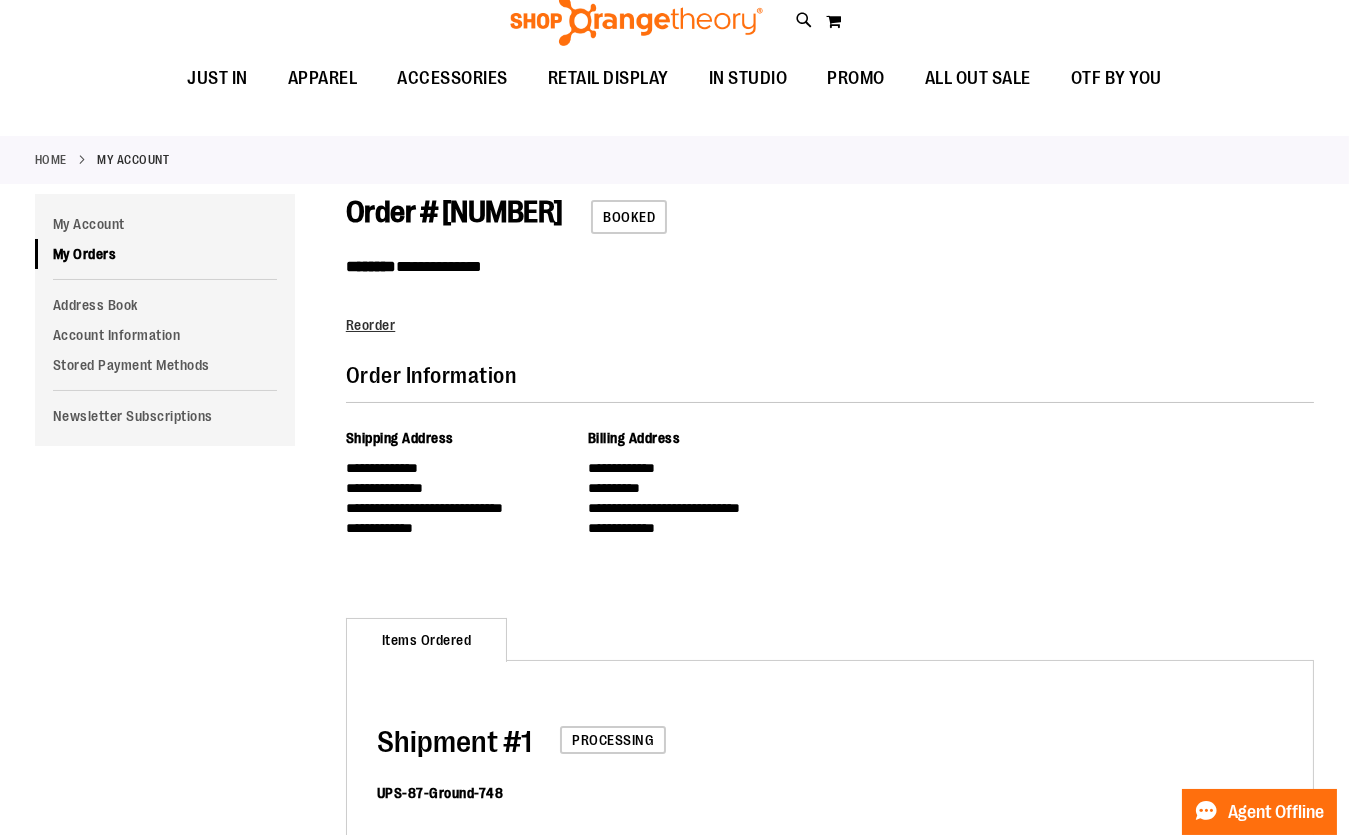 scroll, scrollTop: 0, scrollLeft: 0, axis: both 